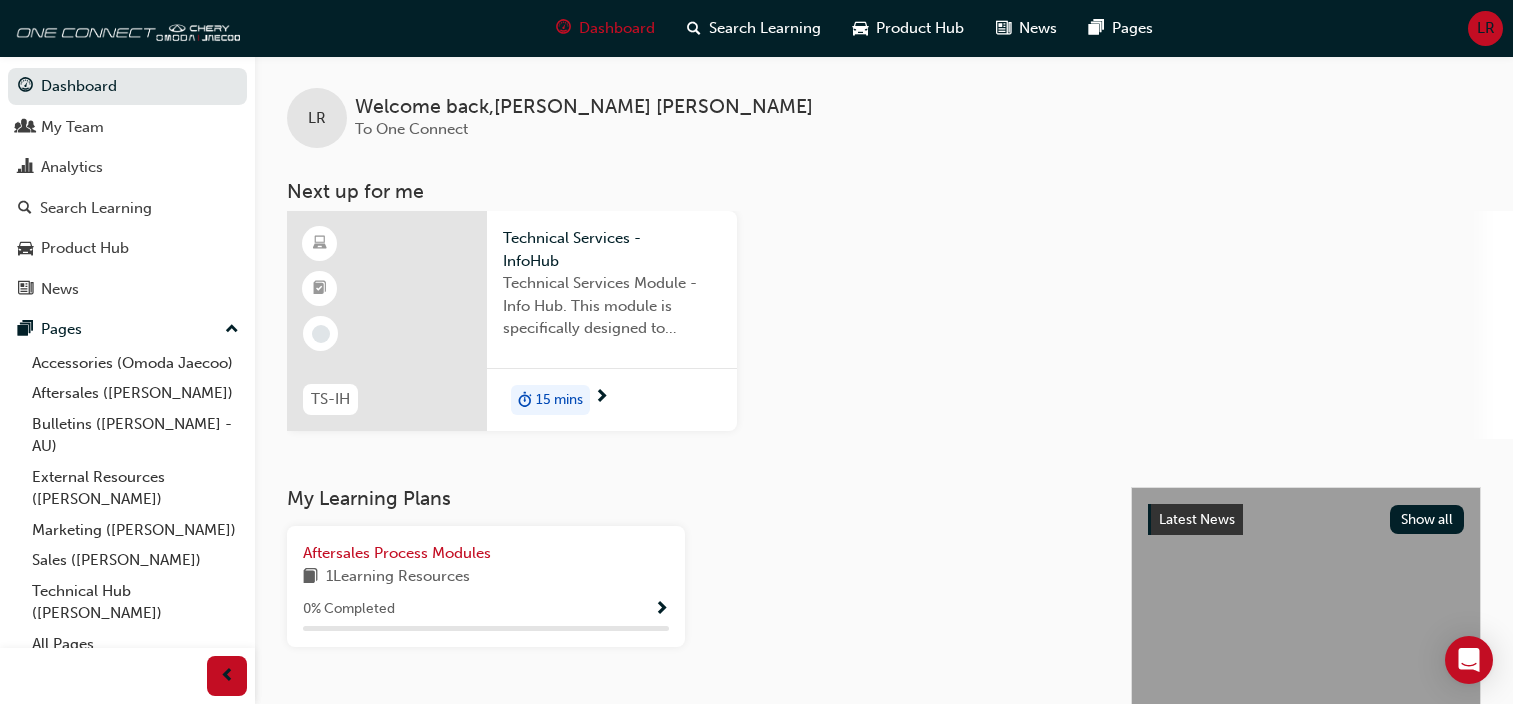 scroll, scrollTop: 0, scrollLeft: 0, axis: both 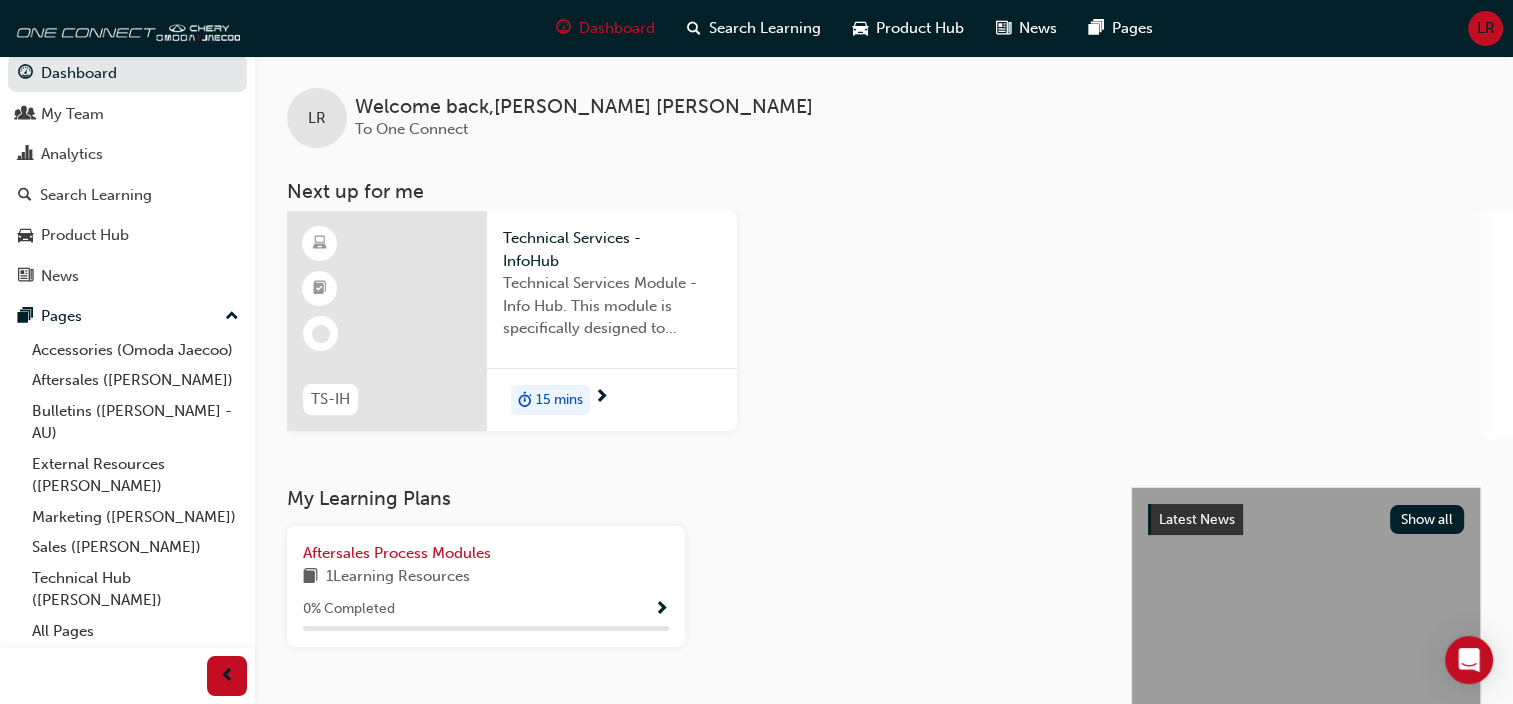 click on "15 mins" at bounding box center [559, 400] 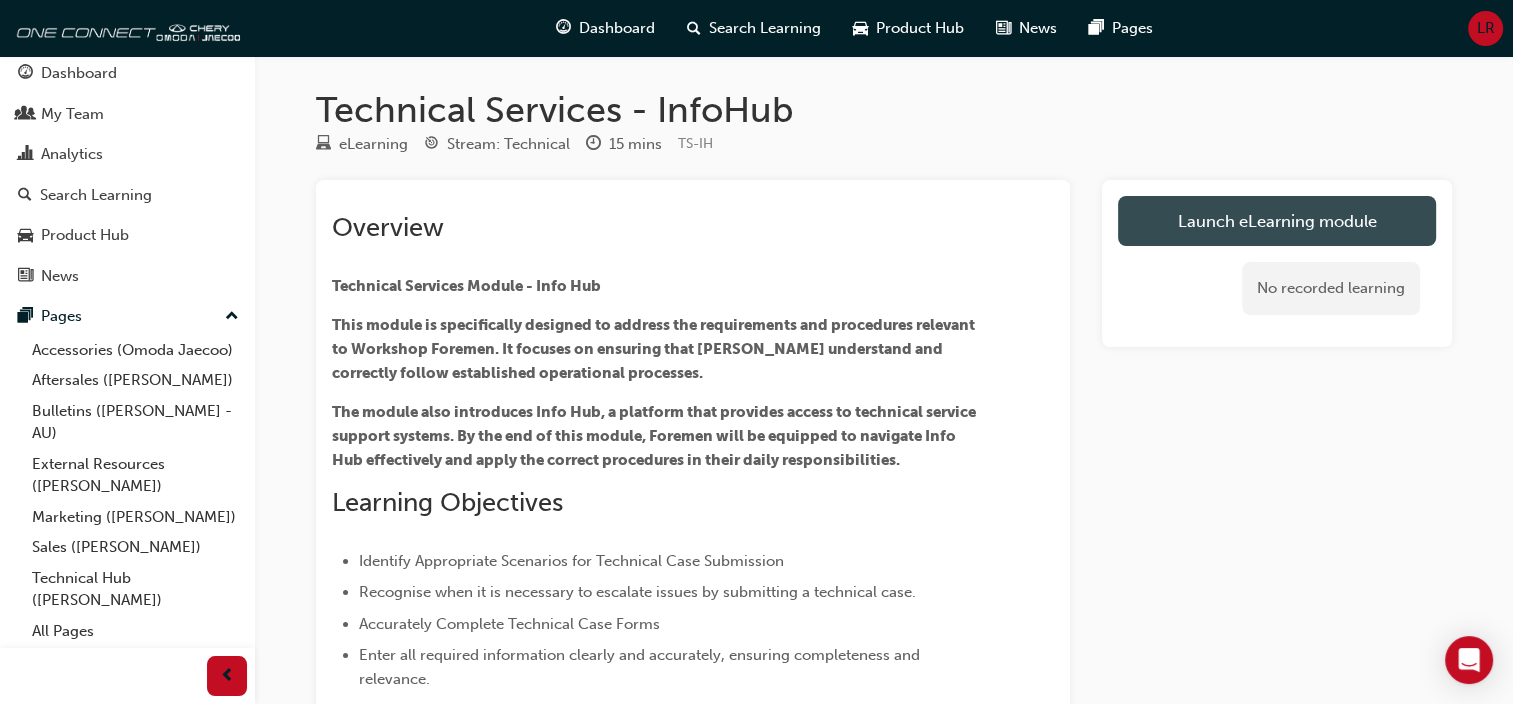 click on "Launch eLearning module" at bounding box center [1277, 221] 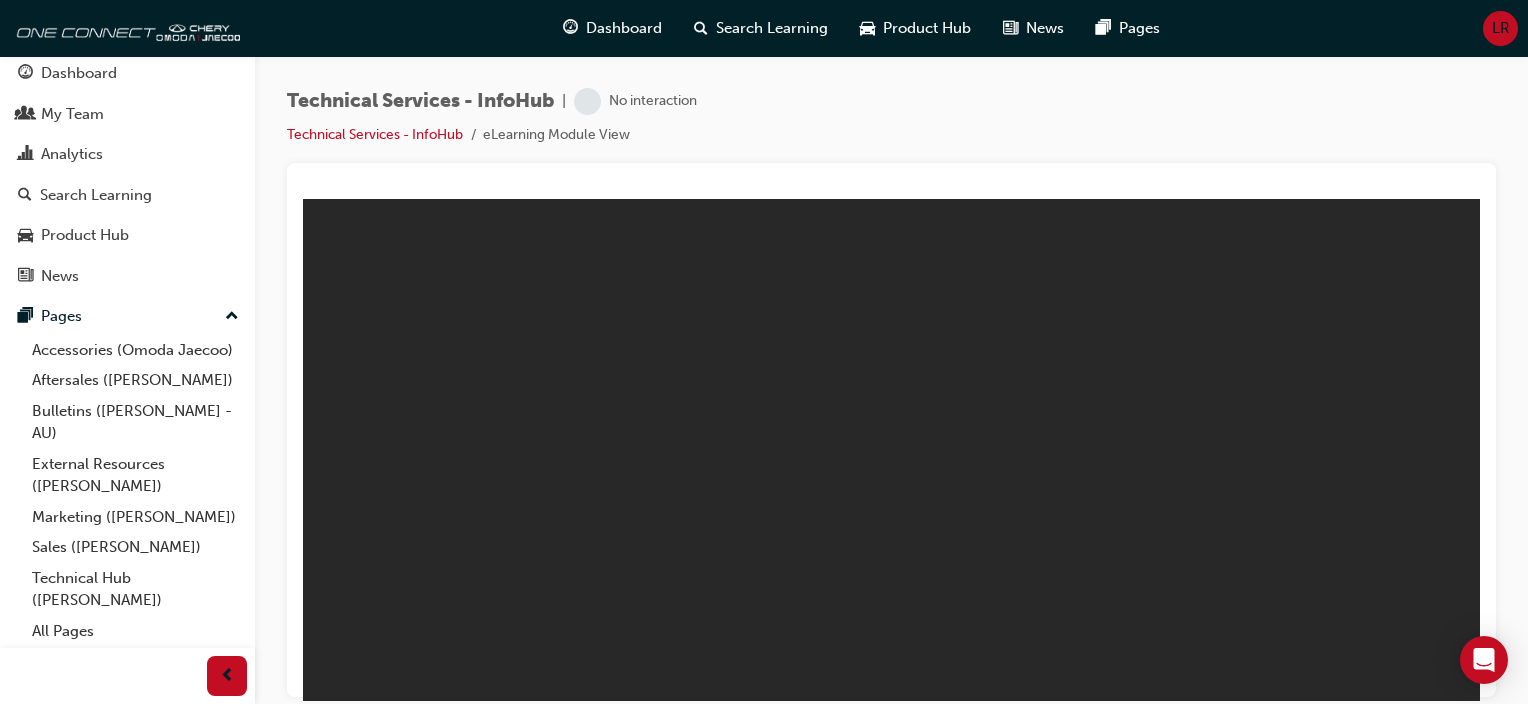 scroll, scrollTop: 0, scrollLeft: 0, axis: both 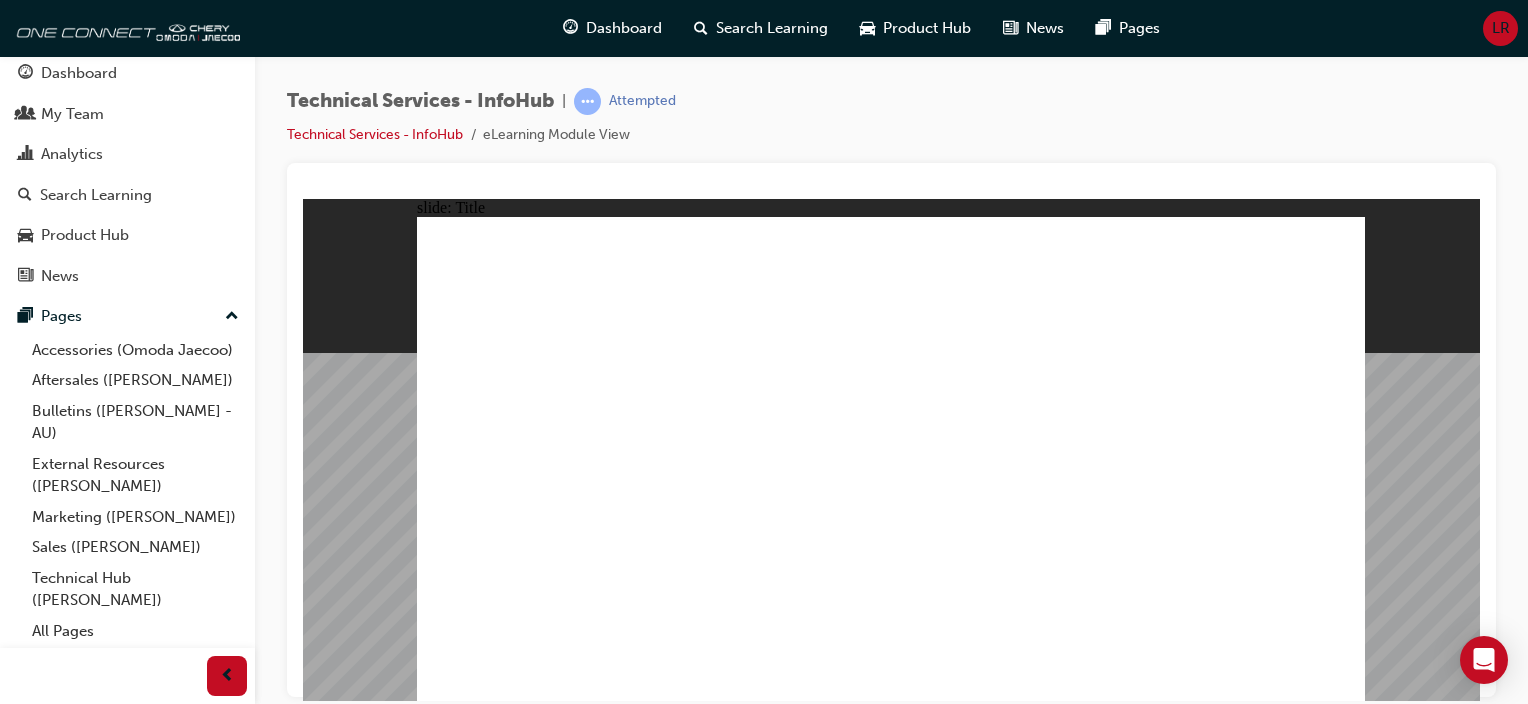 click 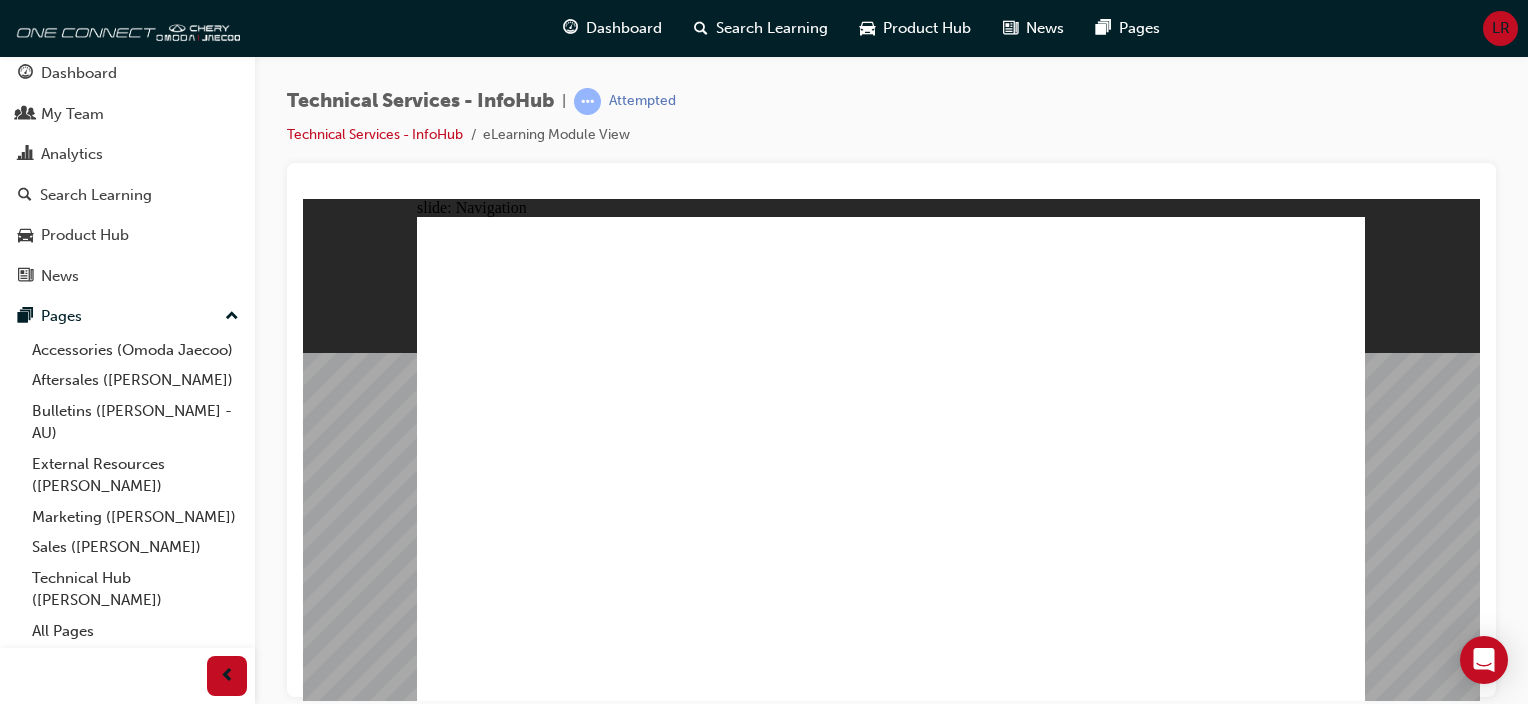 click 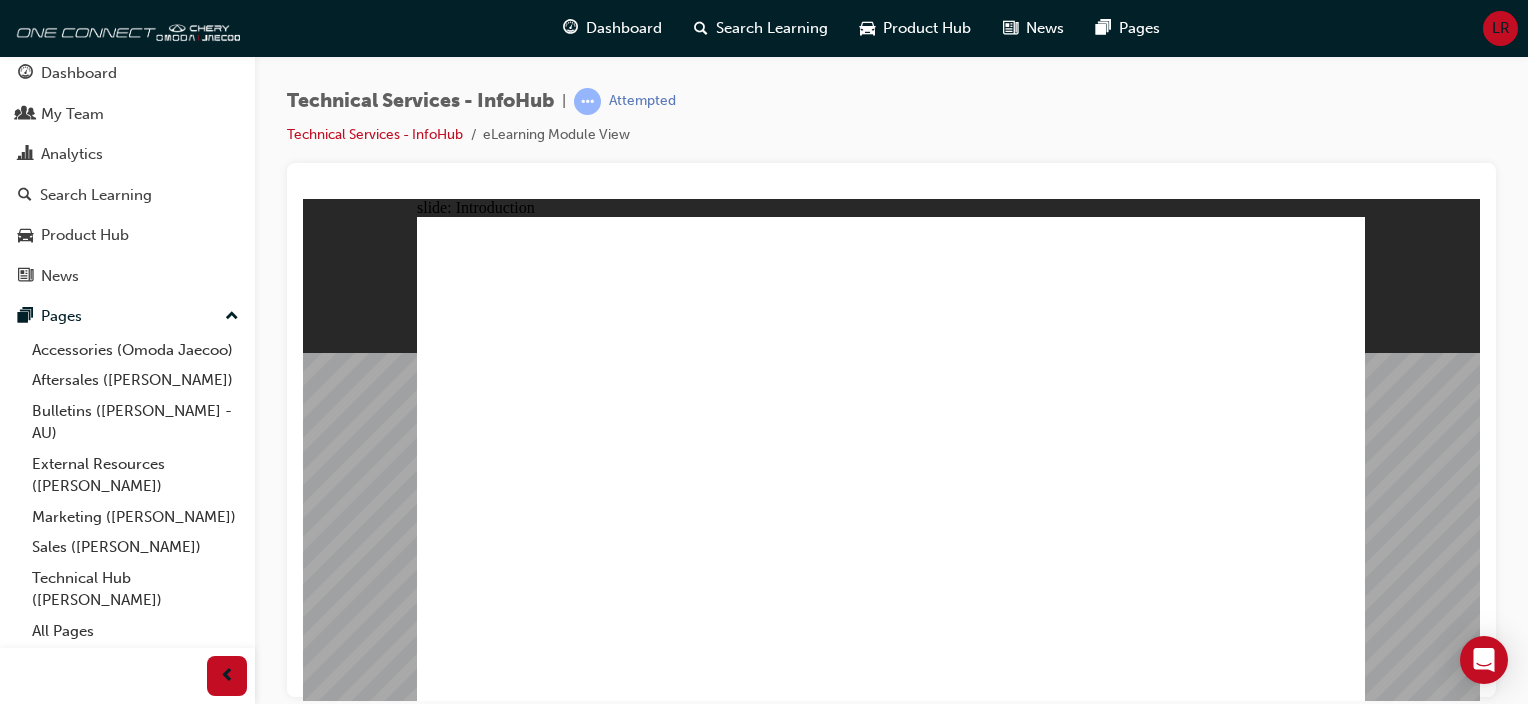 click 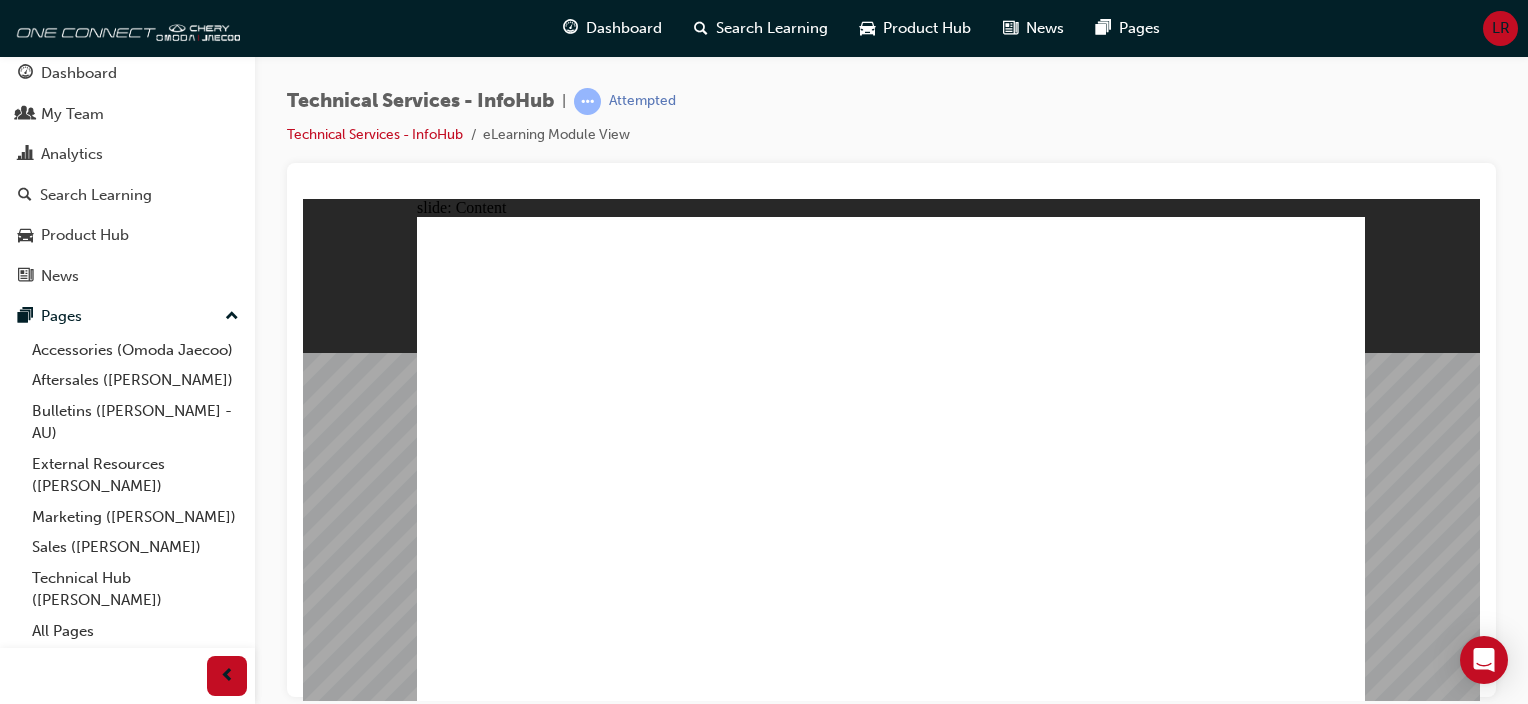 click 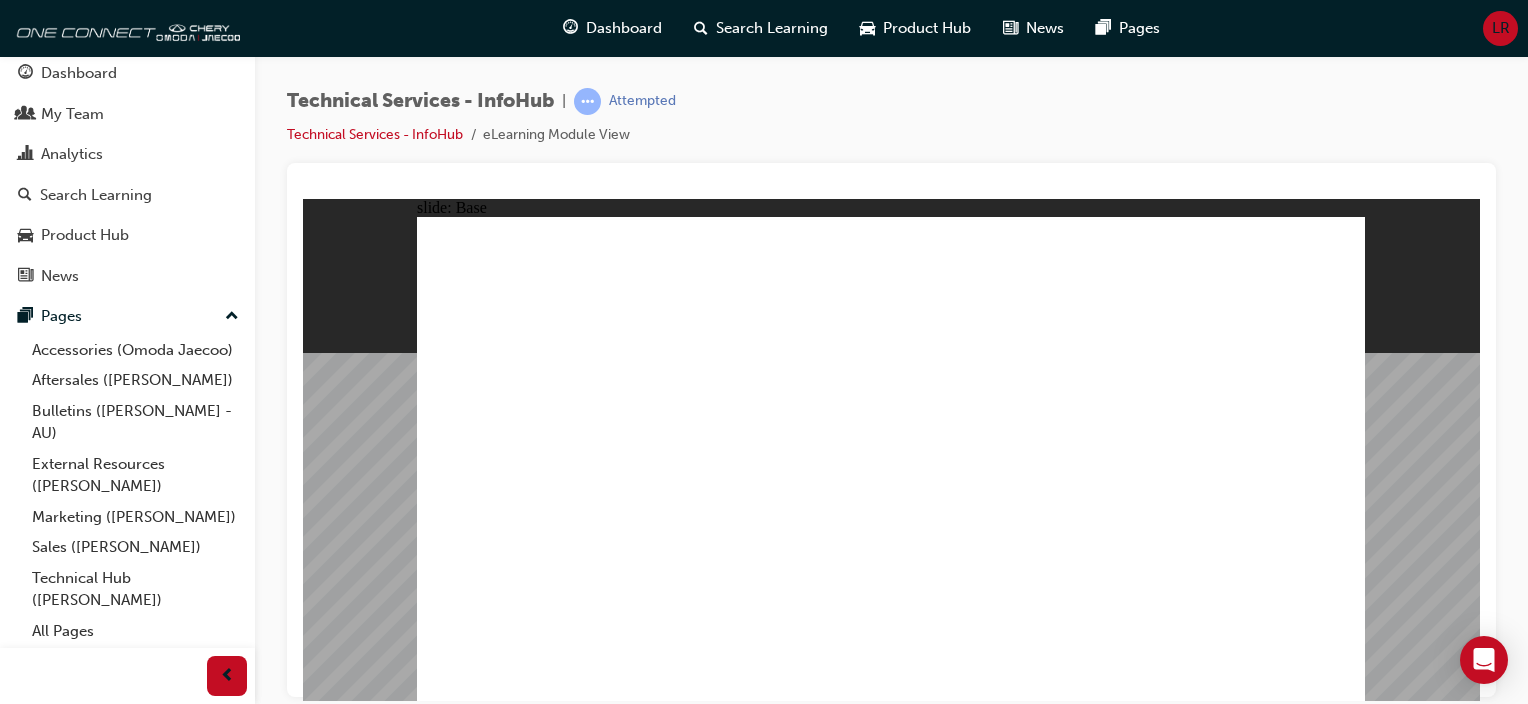 click 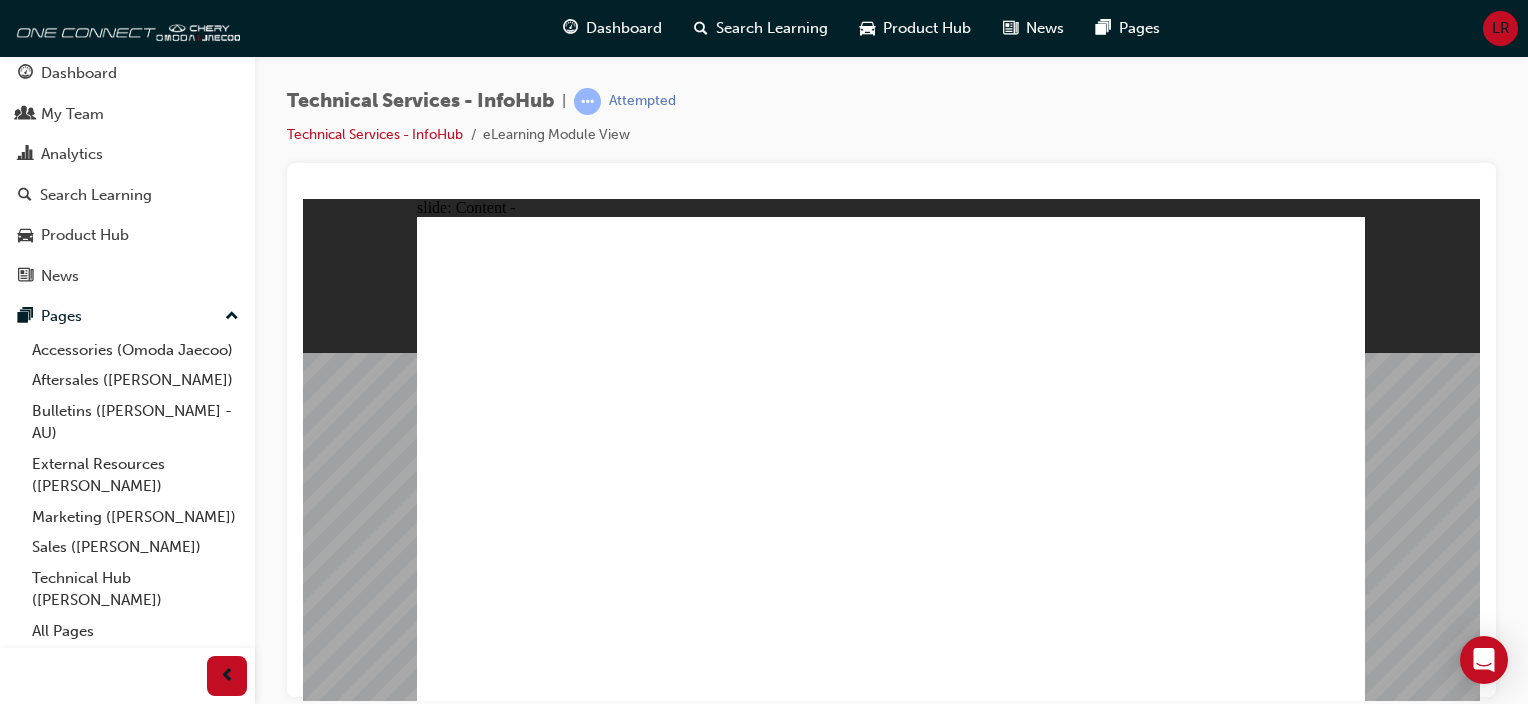 click 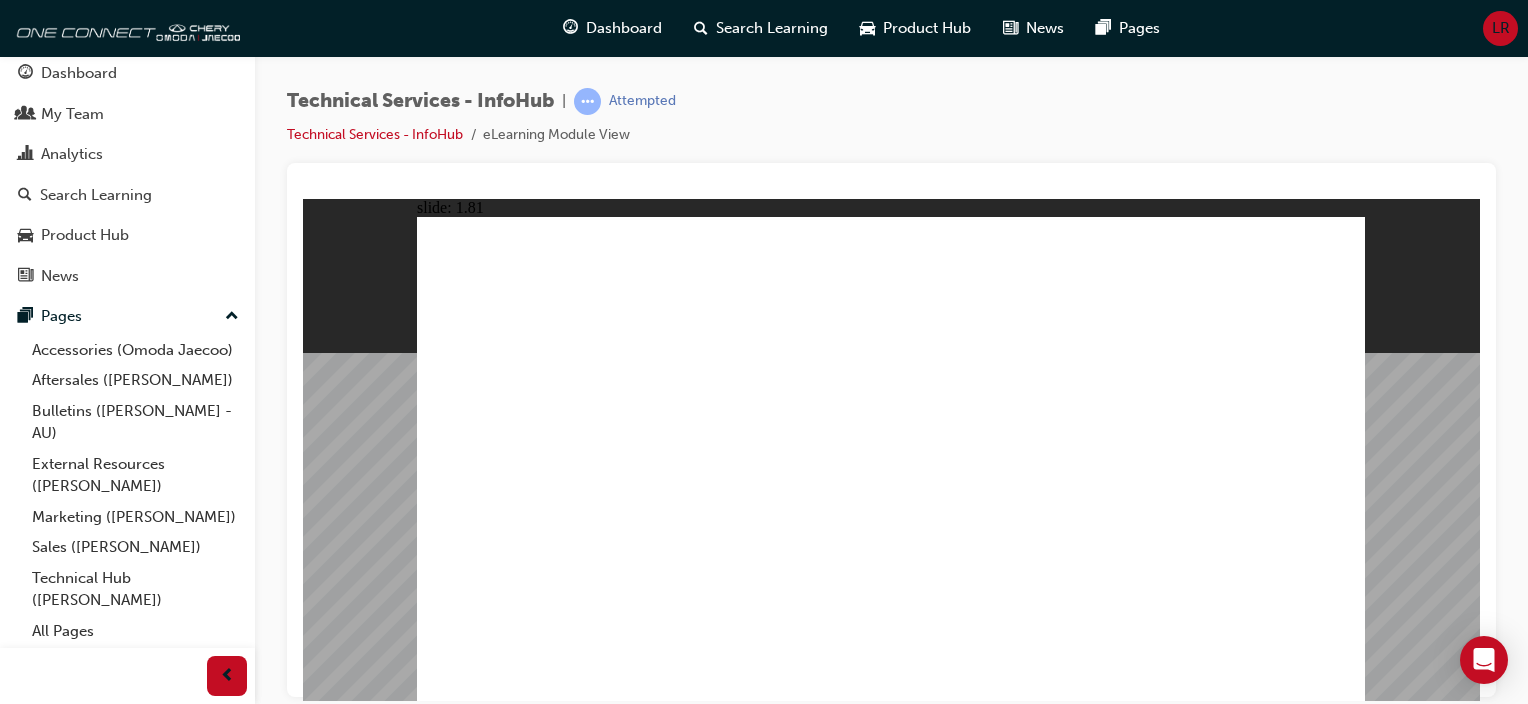 click 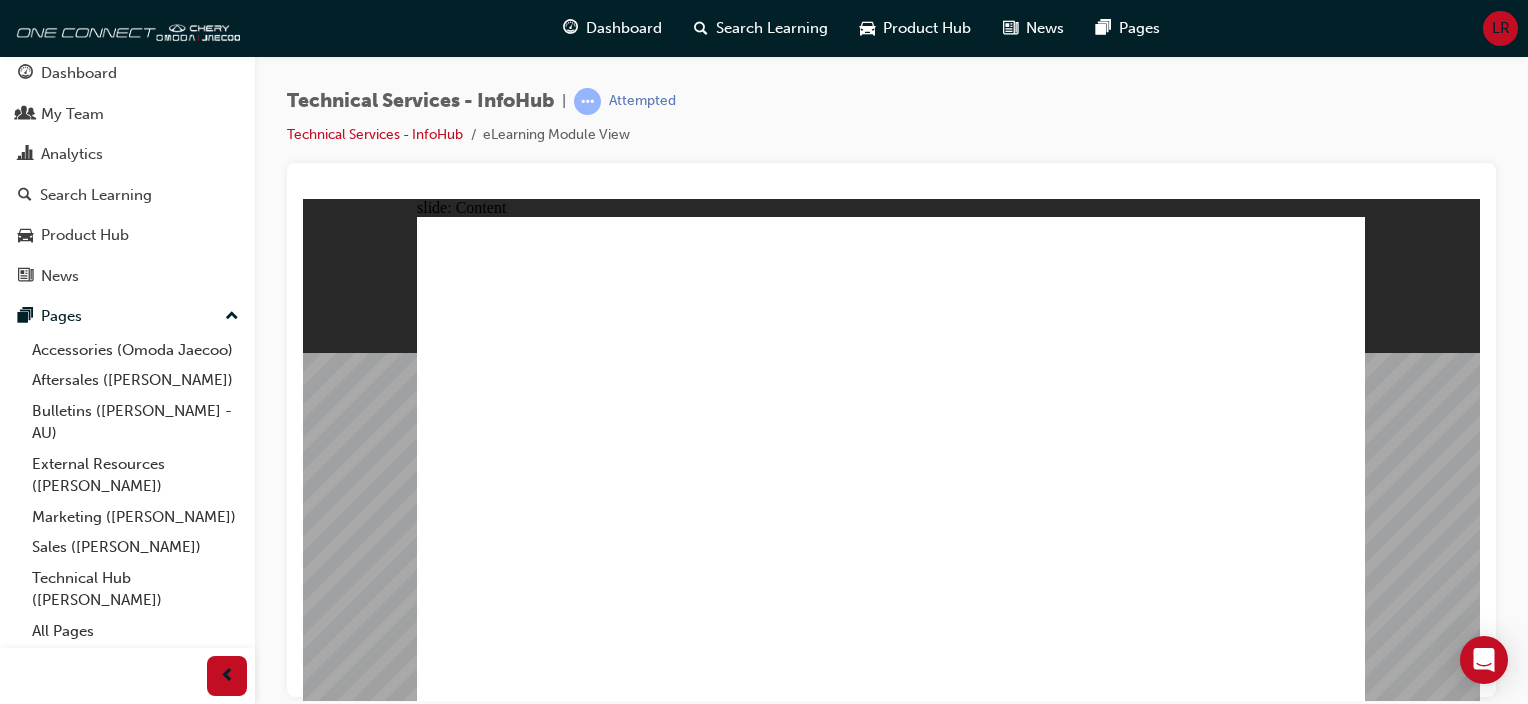 click 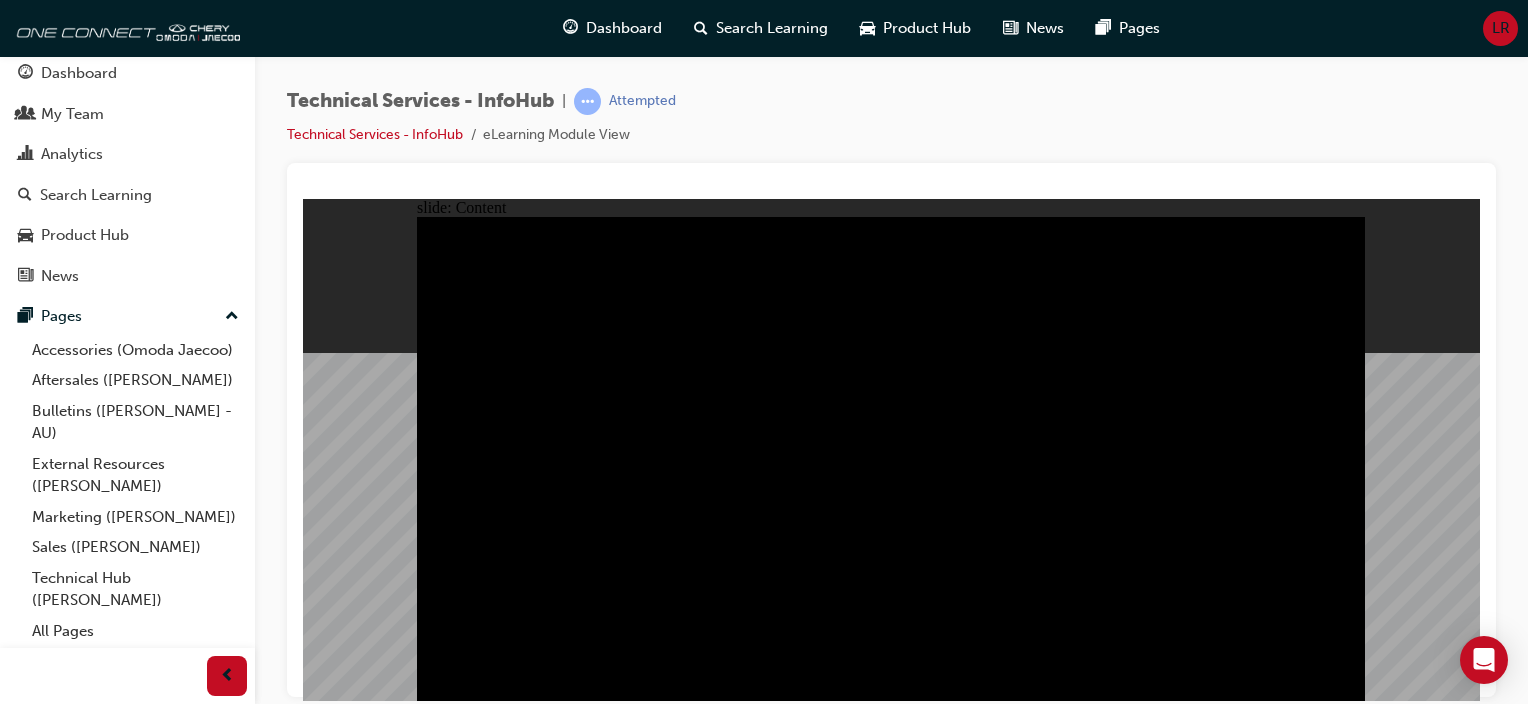 click at bounding box center [632, 1517] 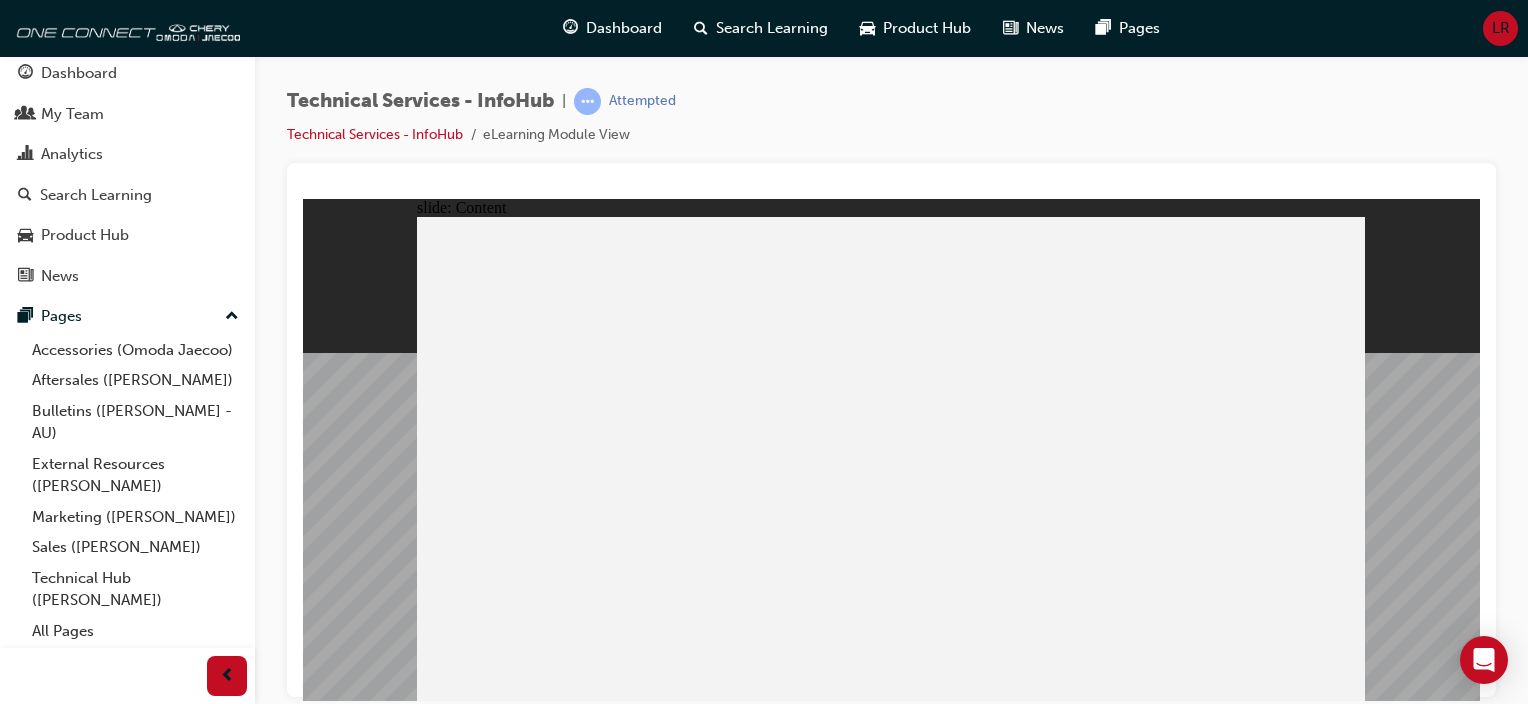 click 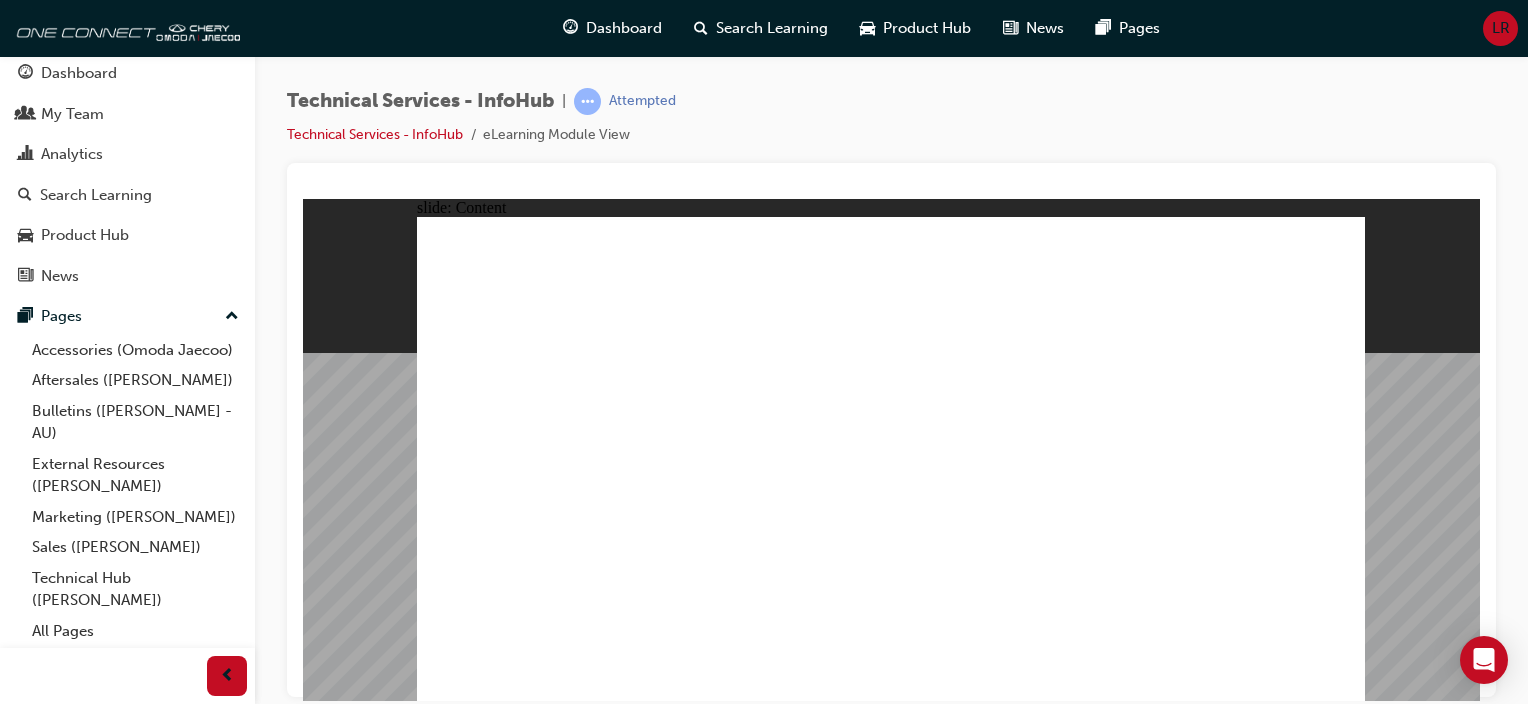click 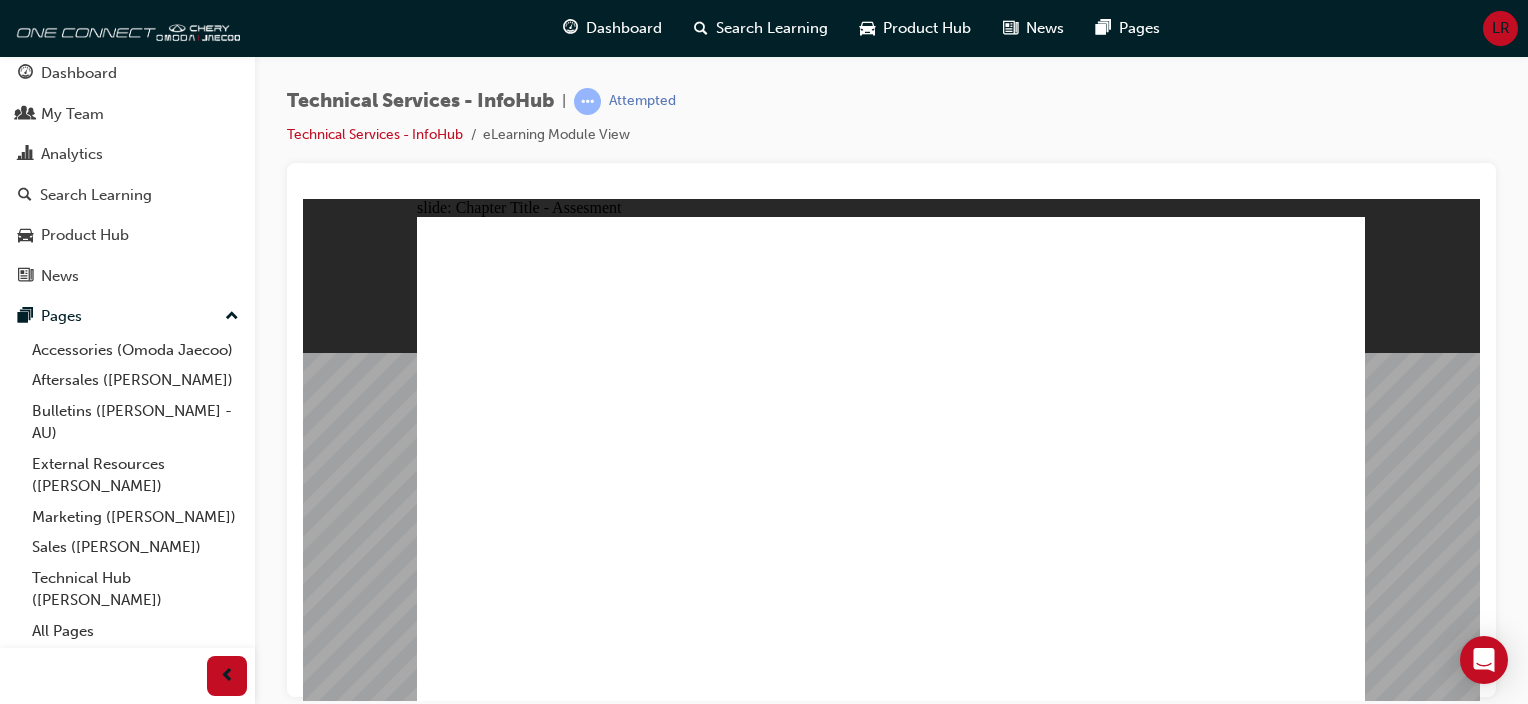 click 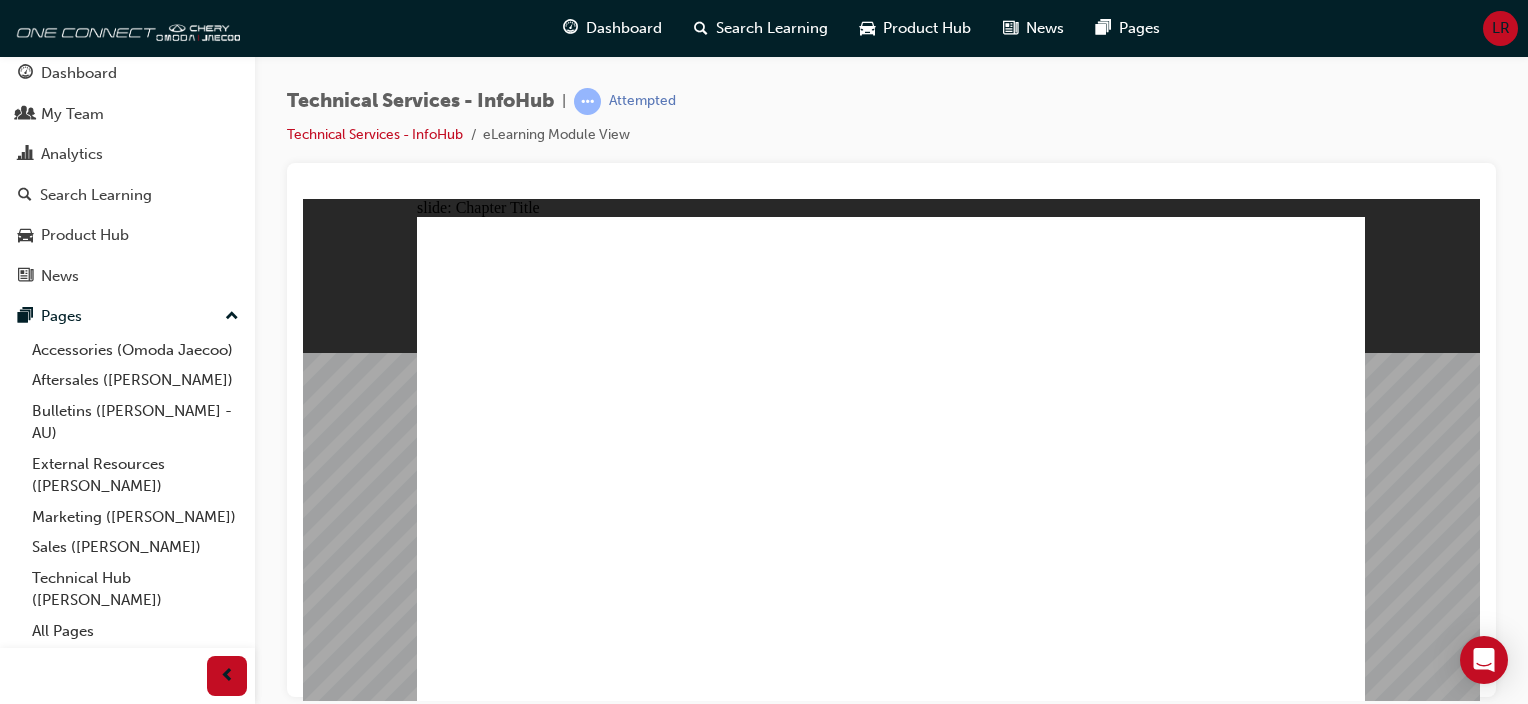 click 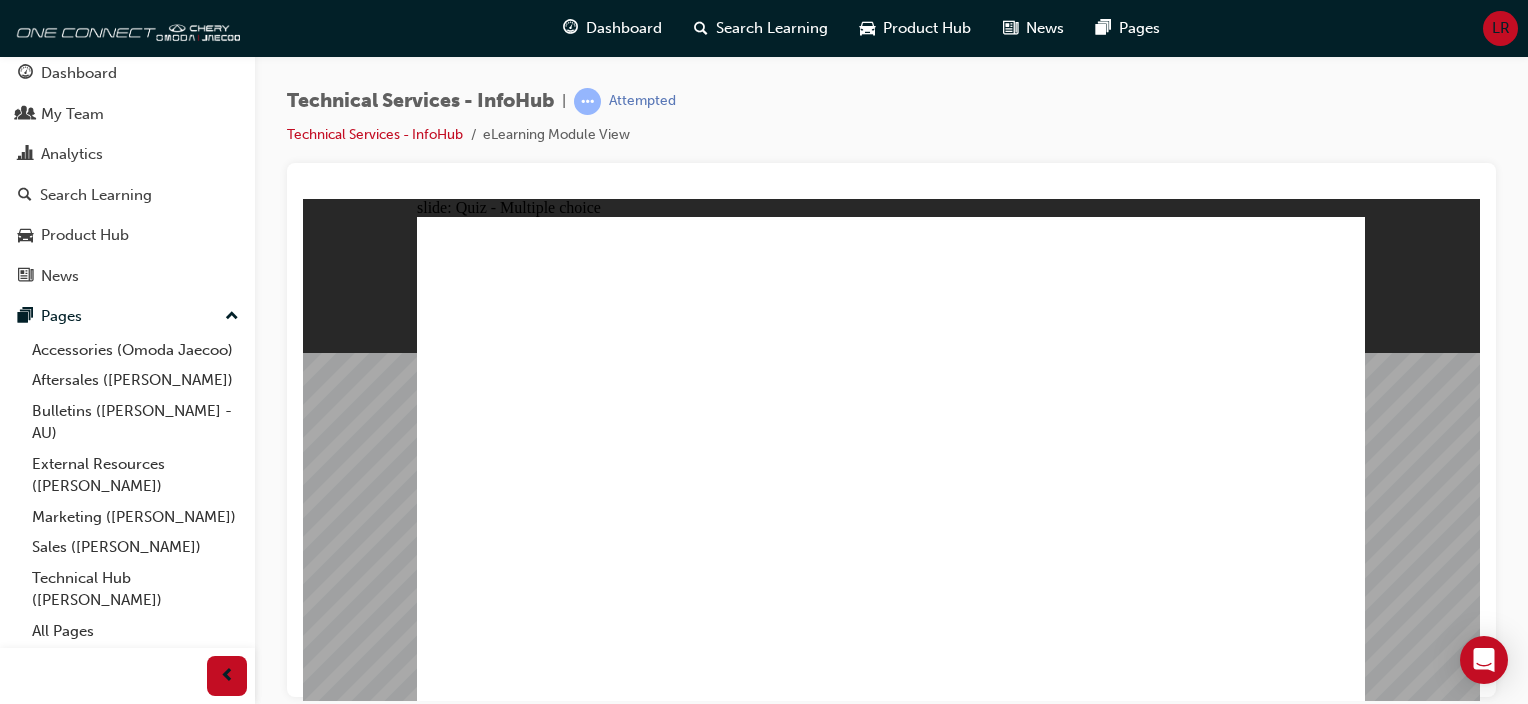 click 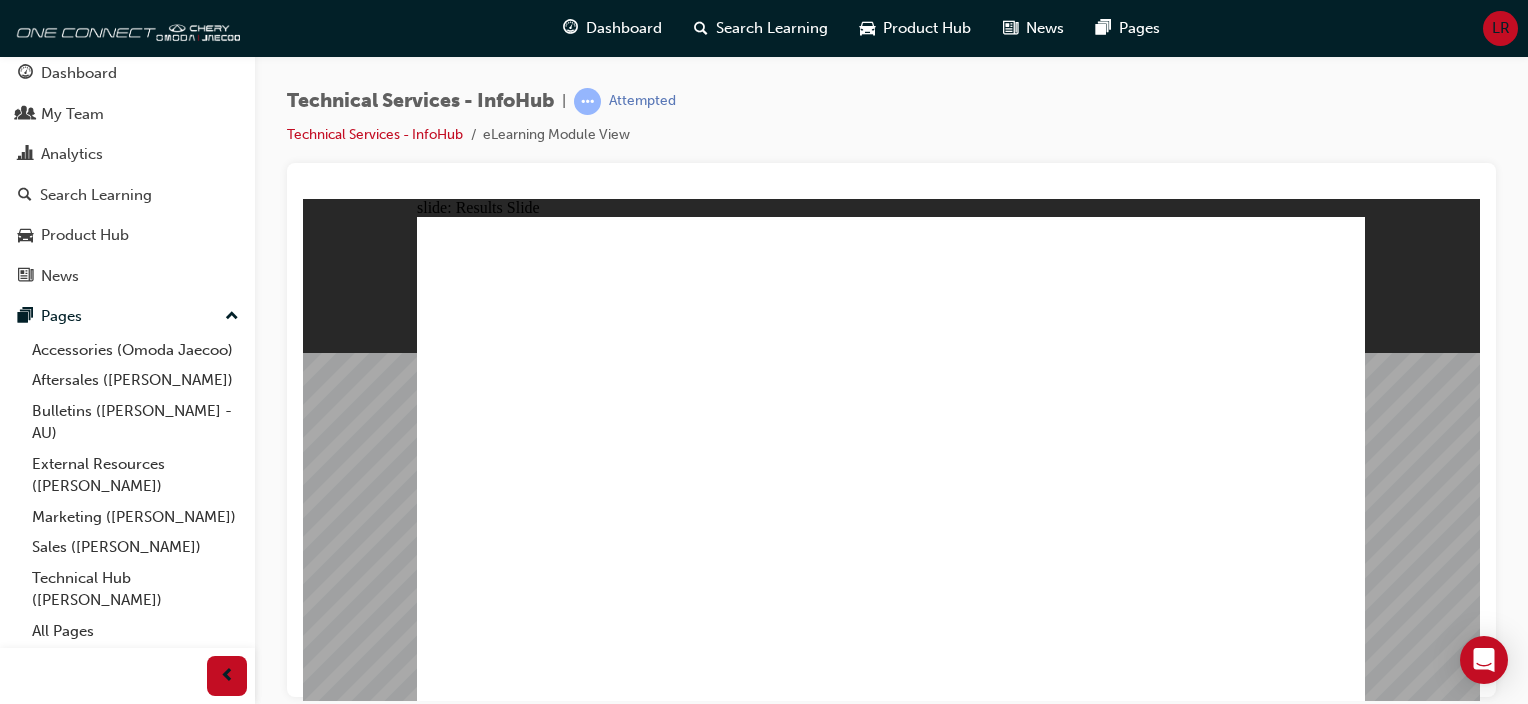 click 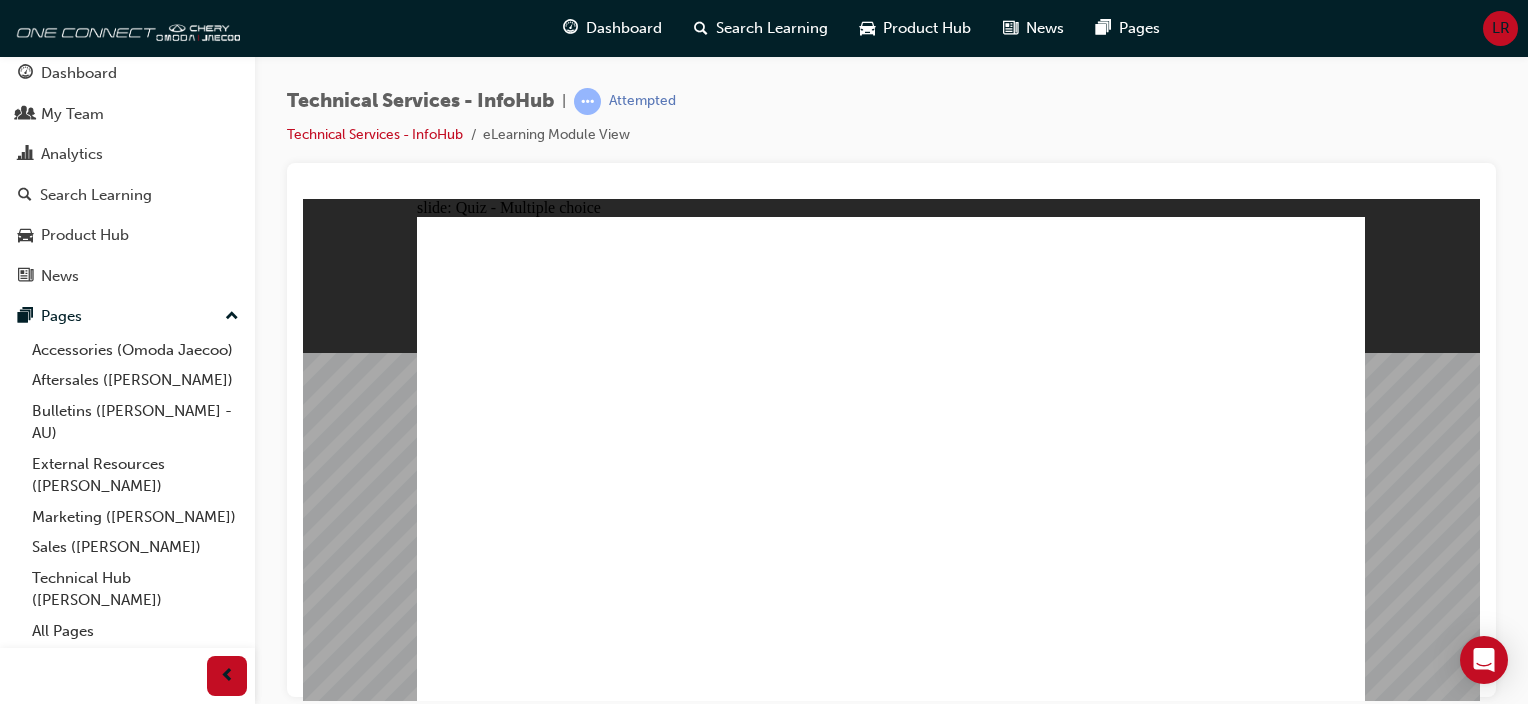 click 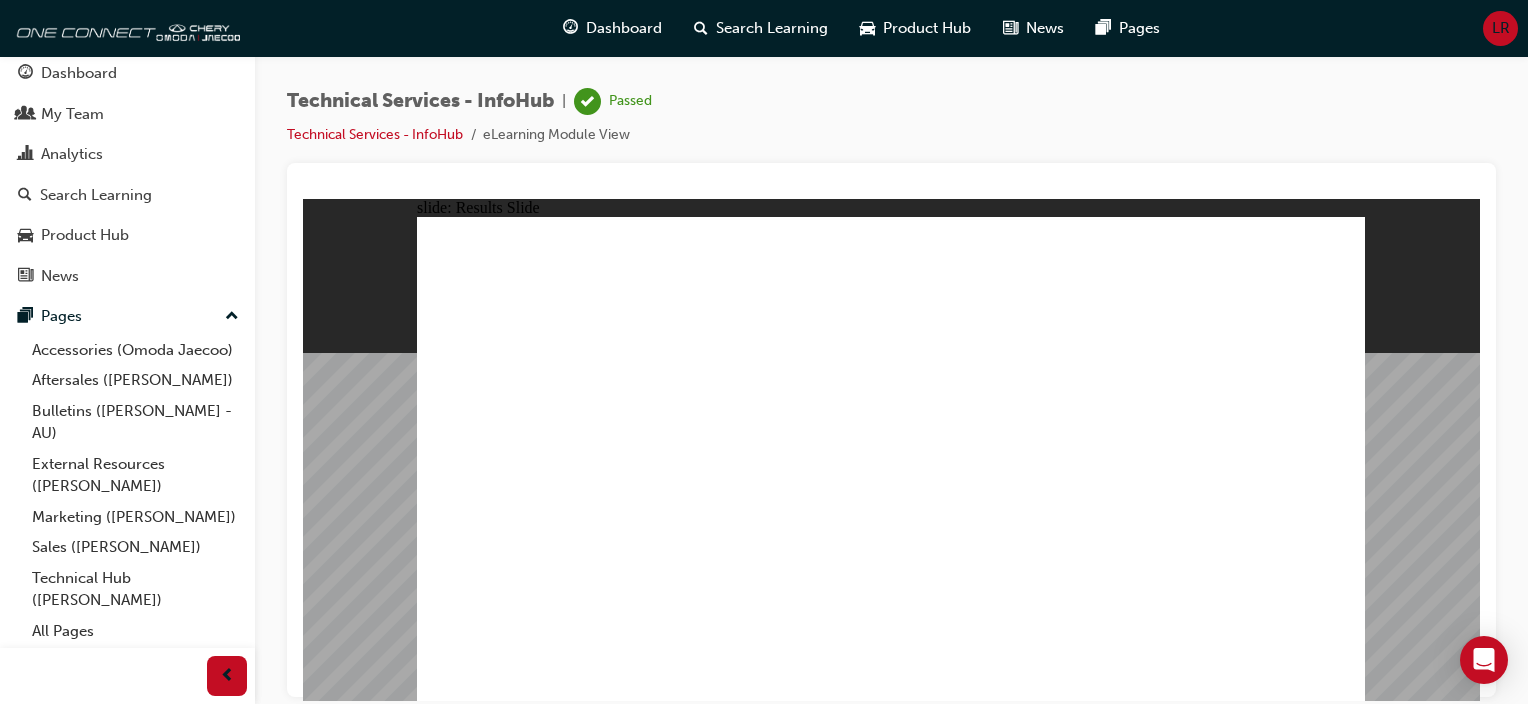 click 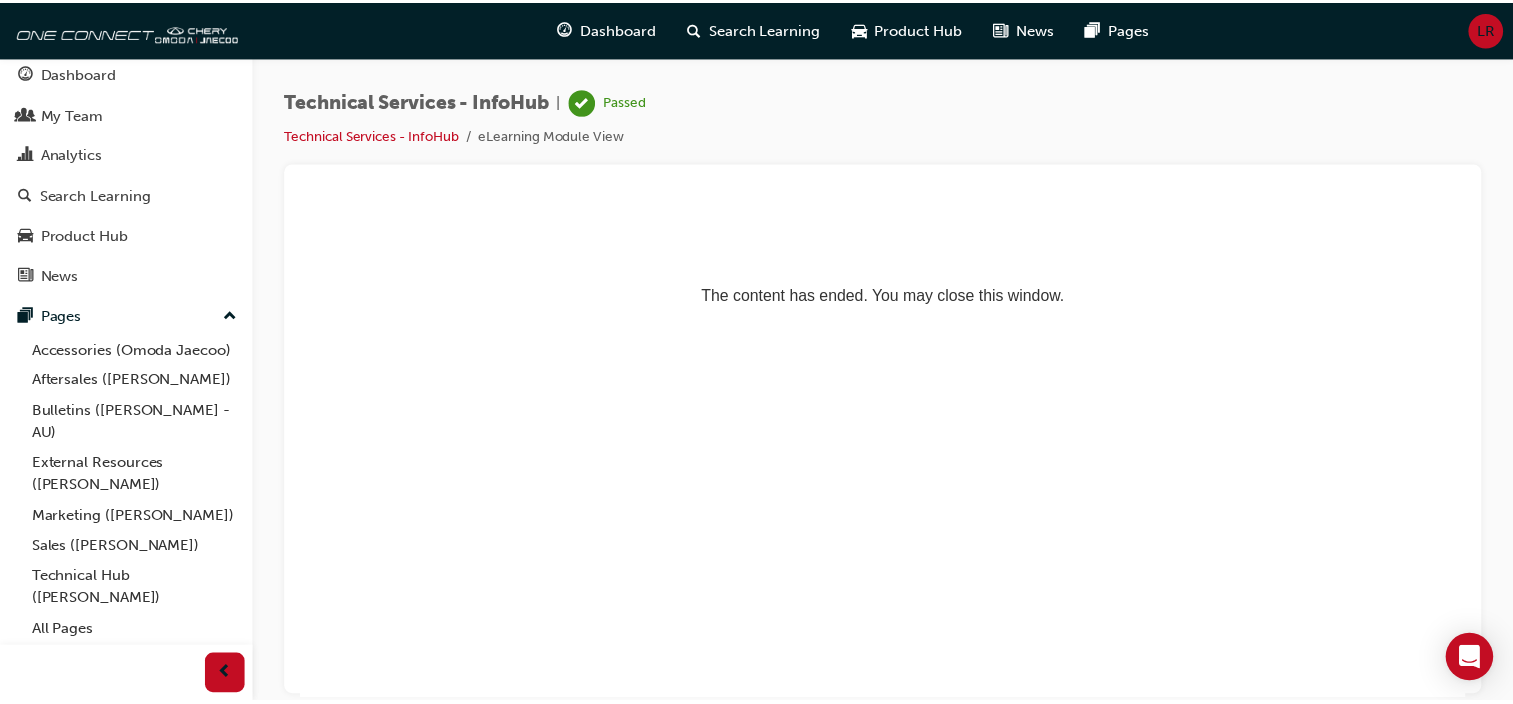 scroll, scrollTop: 0, scrollLeft: 0, axis: both 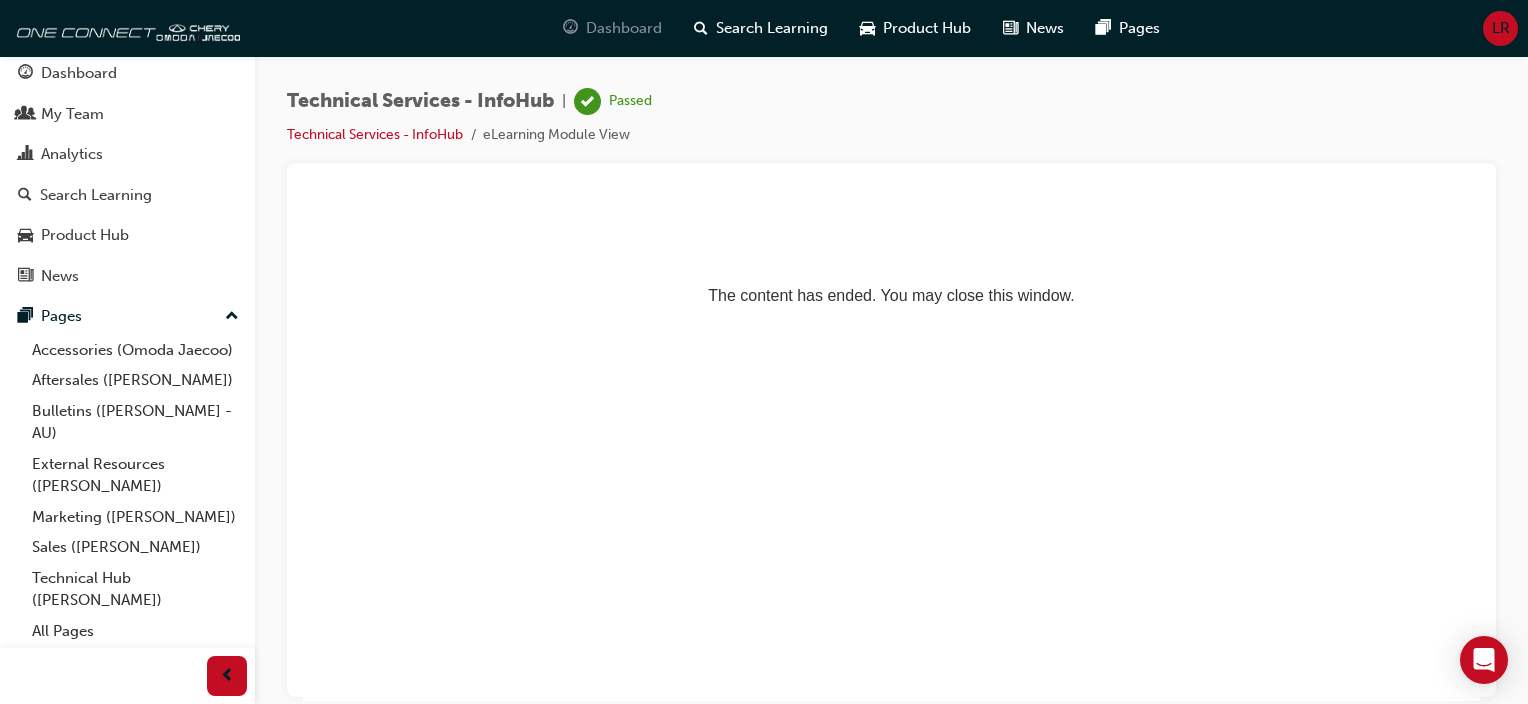click on "Dashboard" at bounding box center [624, 28] 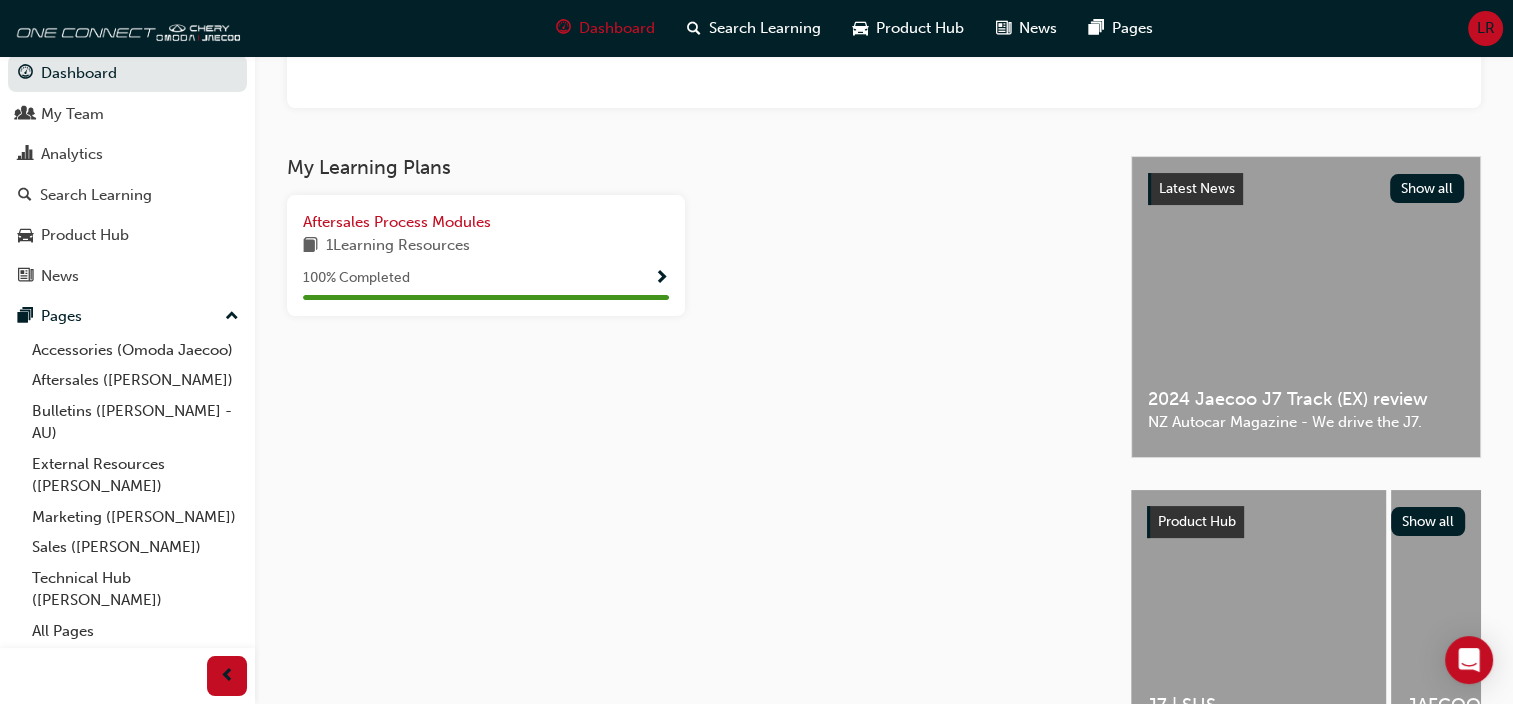 scroll, scrollTop: 0, scrollLeft: 0, axis: both 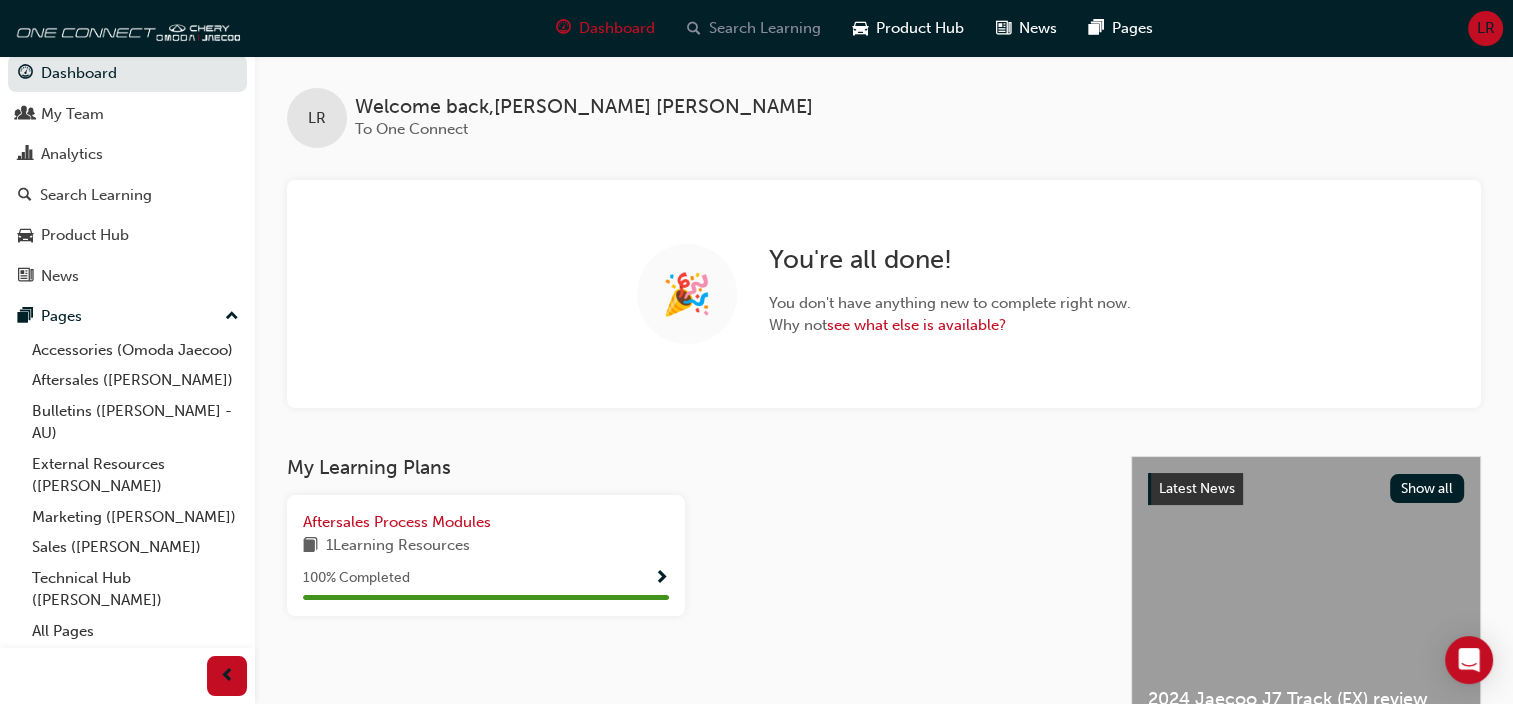 click on "Search Learning" at bounding box center [765, 28] 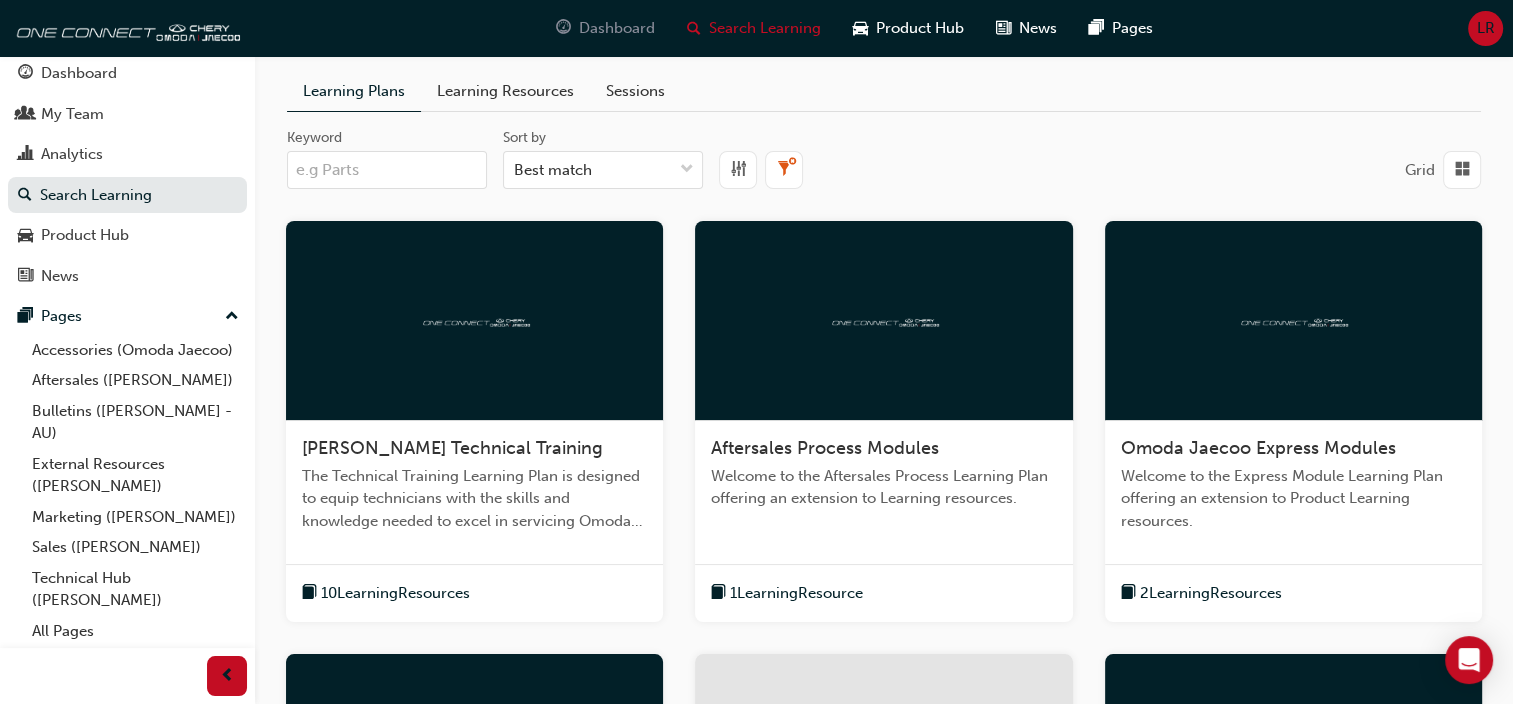 click on "Dashboard" at bounding box center [617, 28] 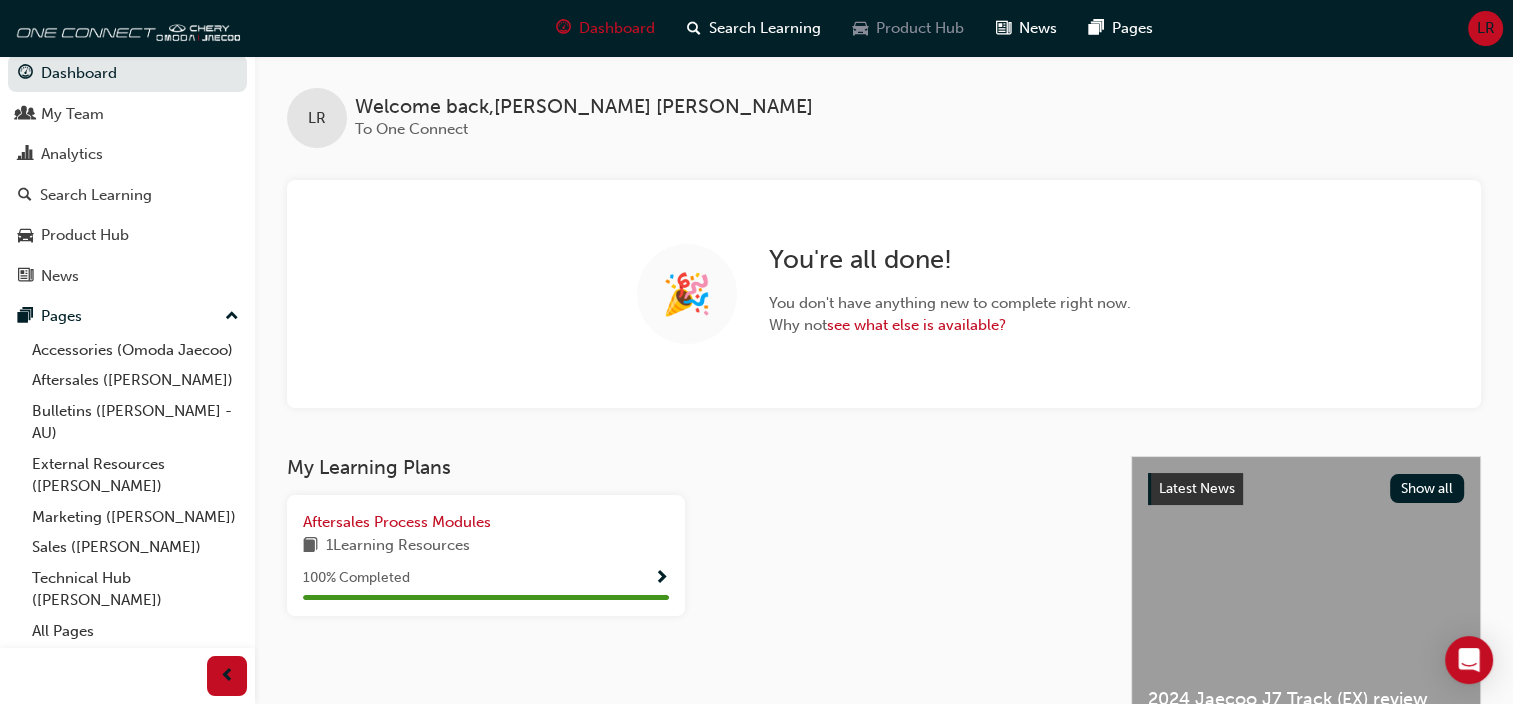 click on "Product Hub" at bounding box center [920, 28] 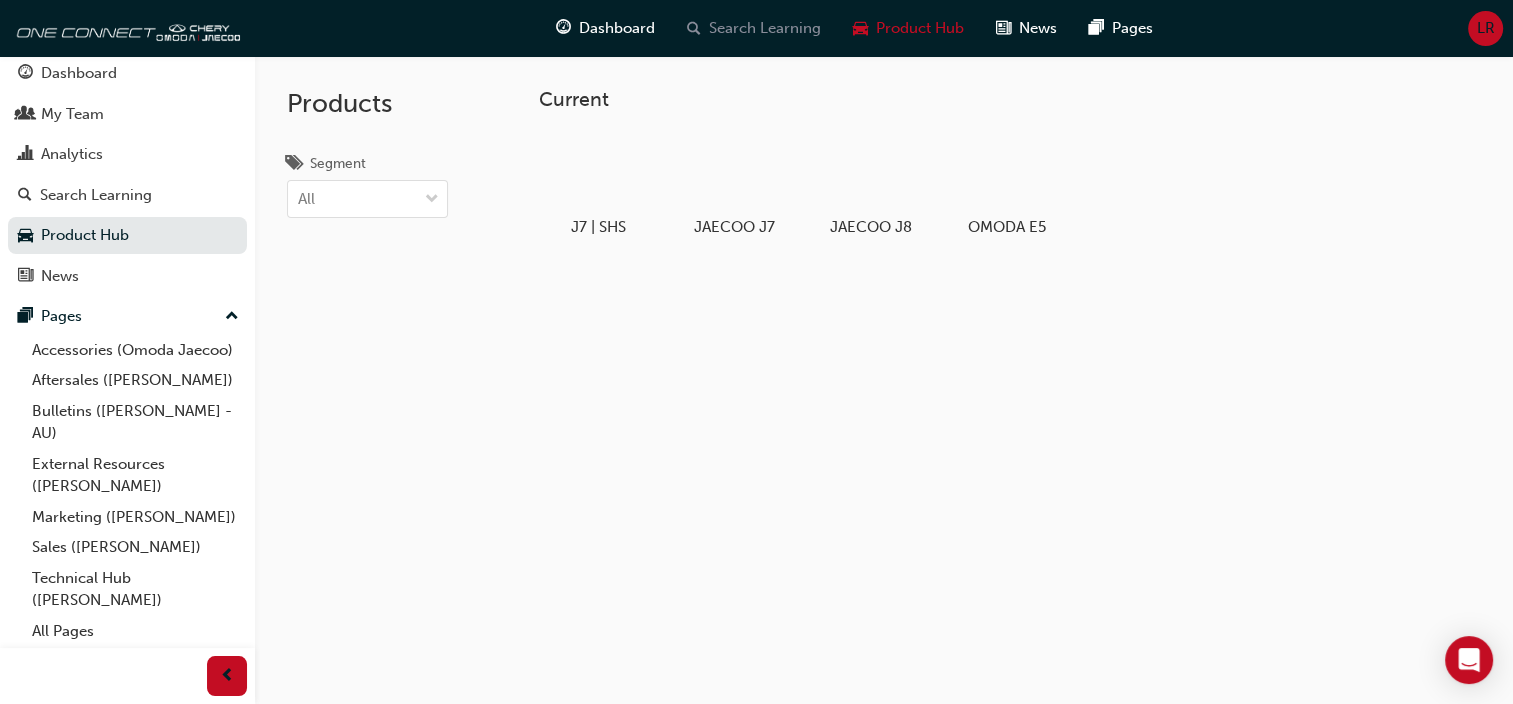 click on "Search Learning" at bounding box center [765, 28] 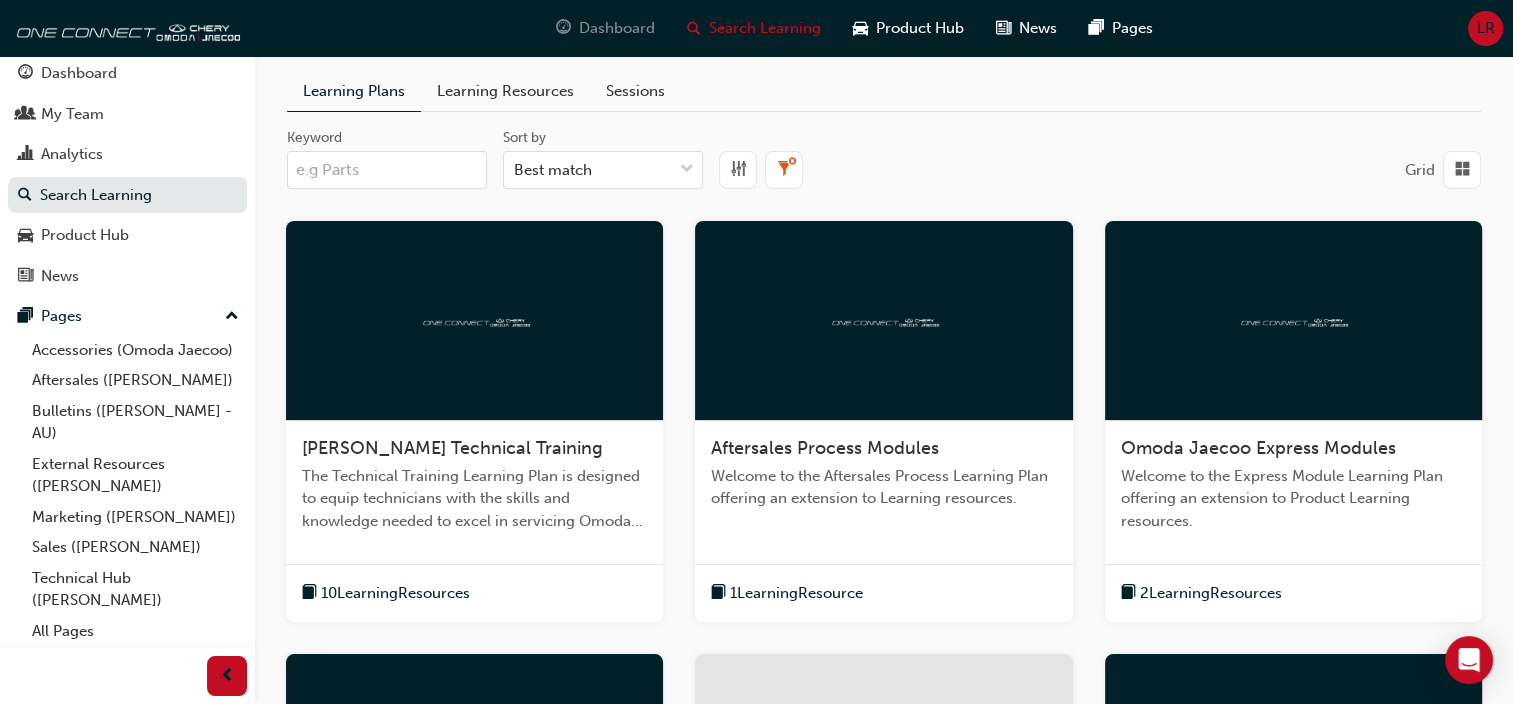 click on "Dashboard" at bounding box center (617, 28) 